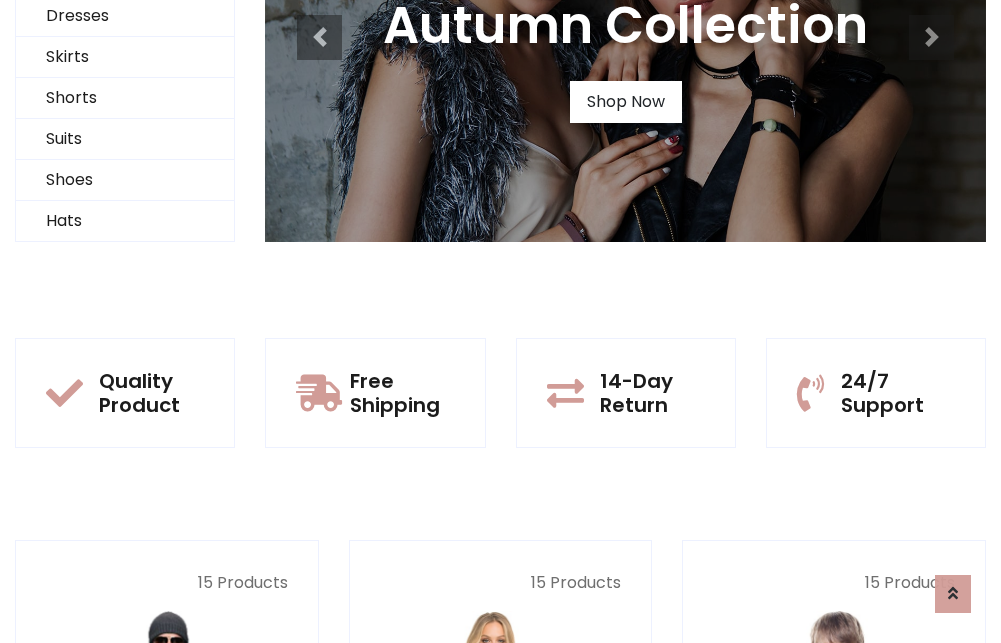 scroll, scrollTop: 0, scrollLeft: 0, axis: both 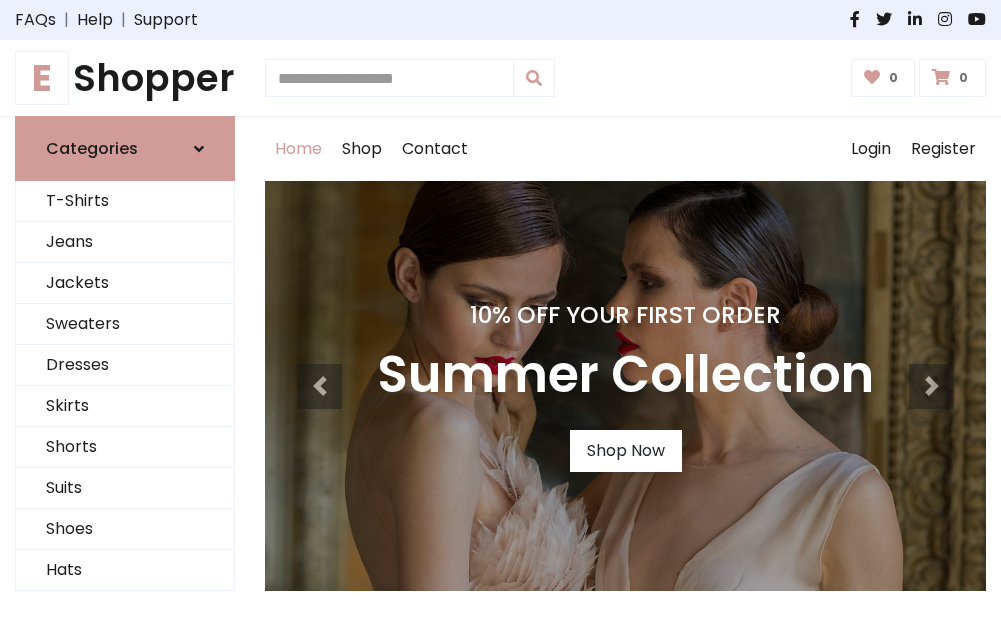 click on "10% Off Your First Order" at bounding box center [625, 315] 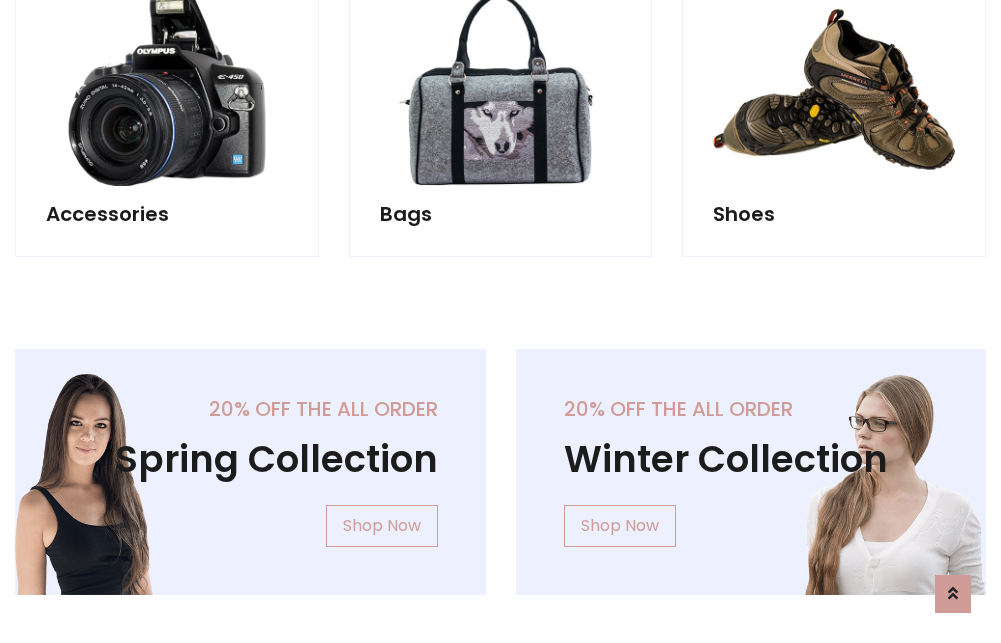 scroll, scrollTop: 4023, scrollLeft: 0, axis: vertical 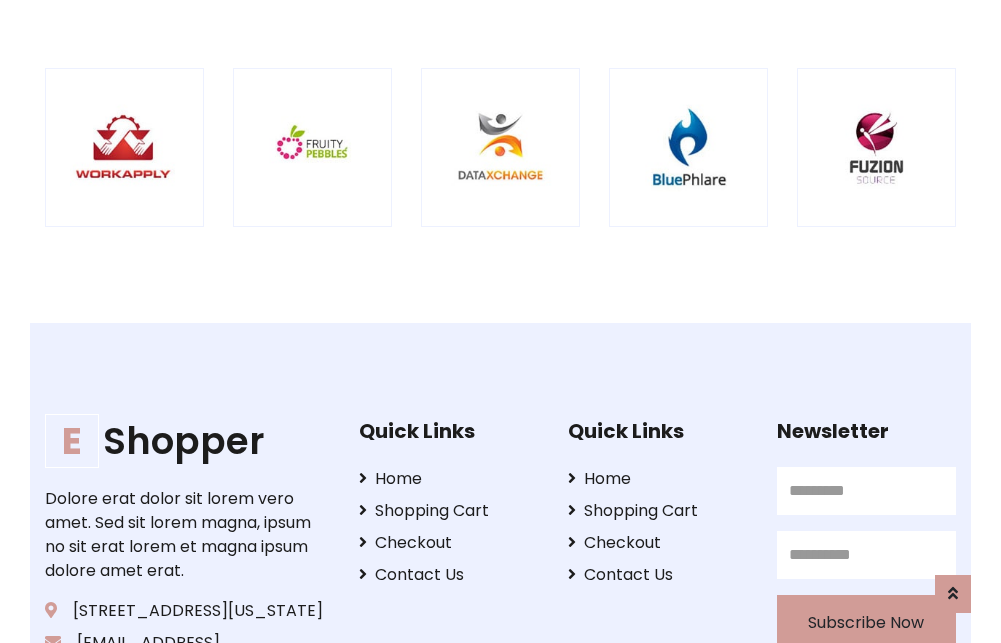 click at bounding box center [125, -1848] 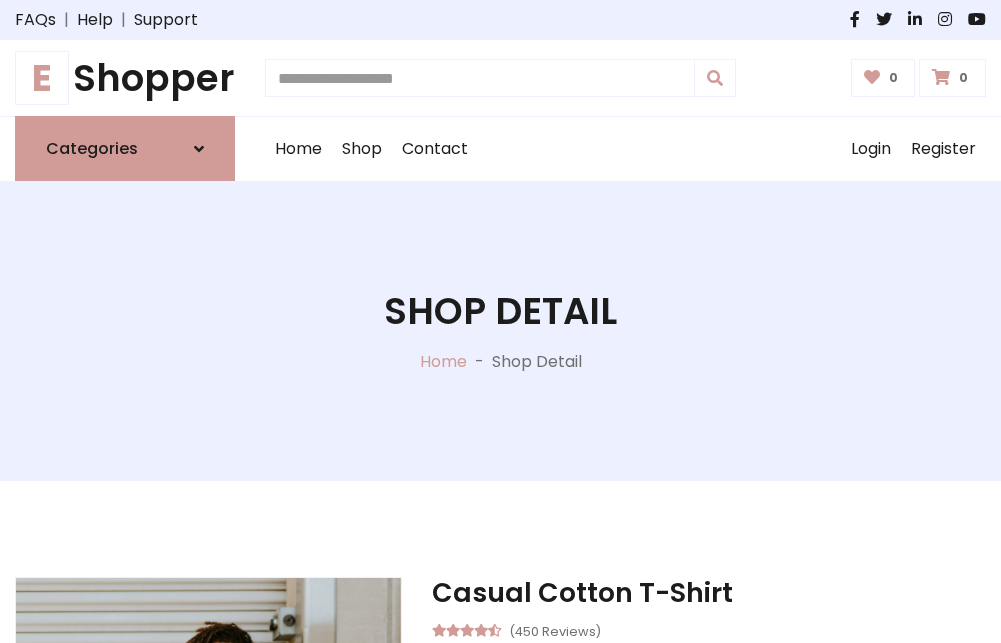 scroll, scrollTop: 143, scrollLeft: 0, axis: vertical 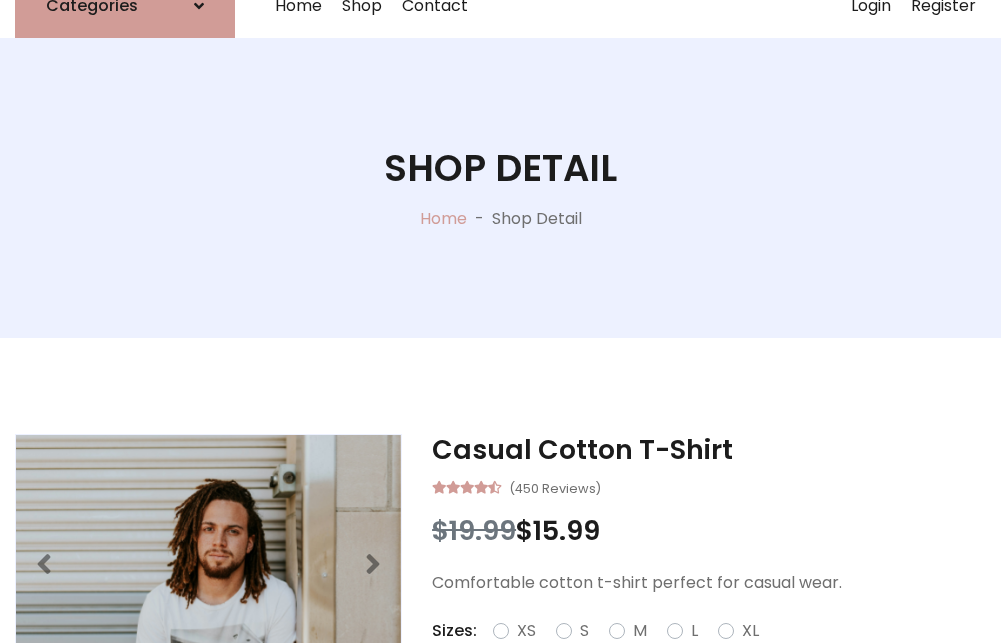 click on "M" at bounding box center (640, 631) 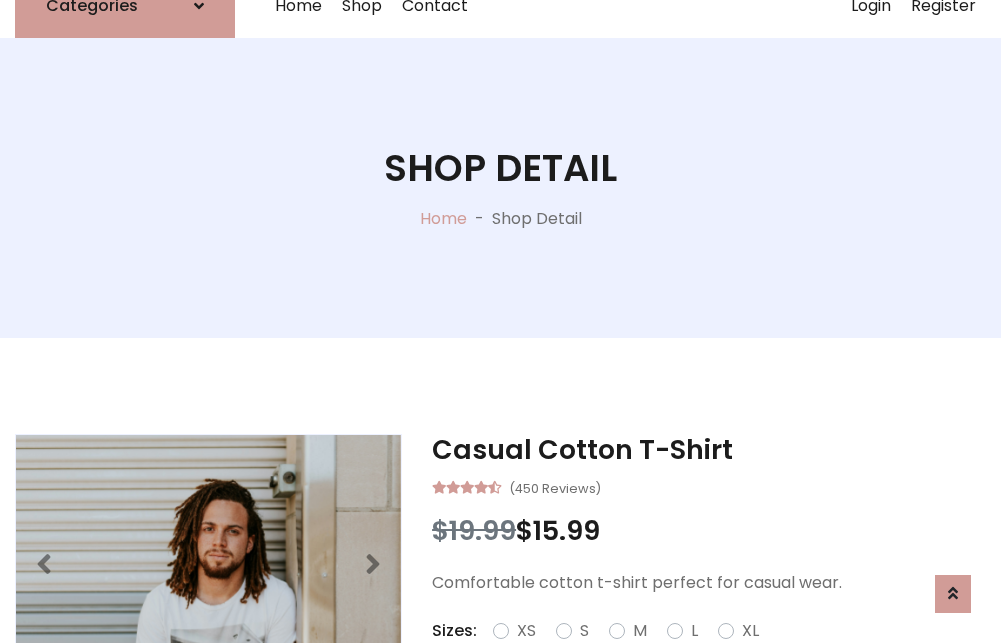 click on "M" at bounding box center [640, 631] 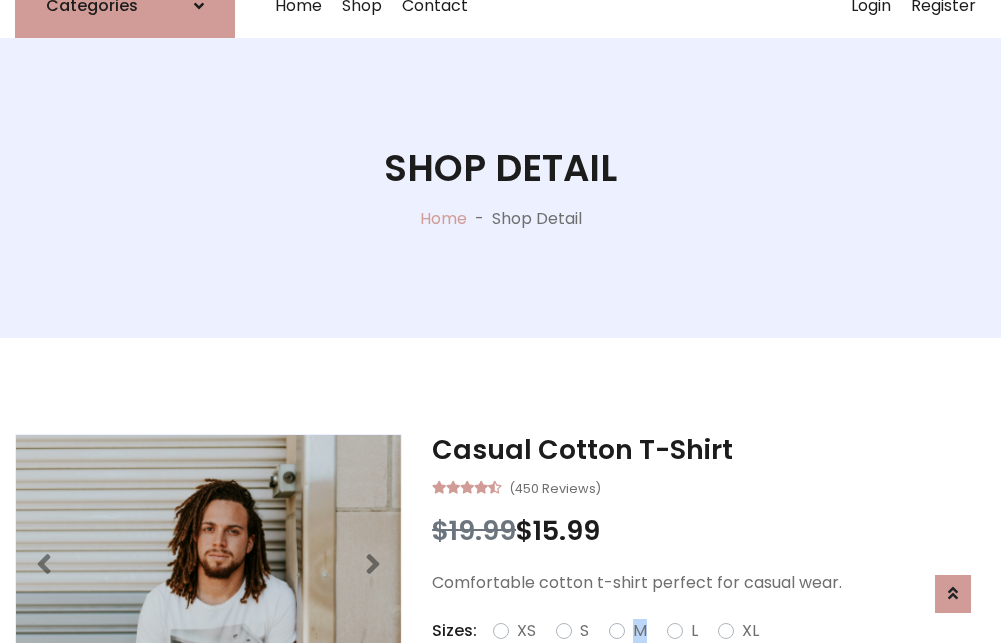 scroll, scrollTop: 4, scrollLeft: 0, axis: vertical 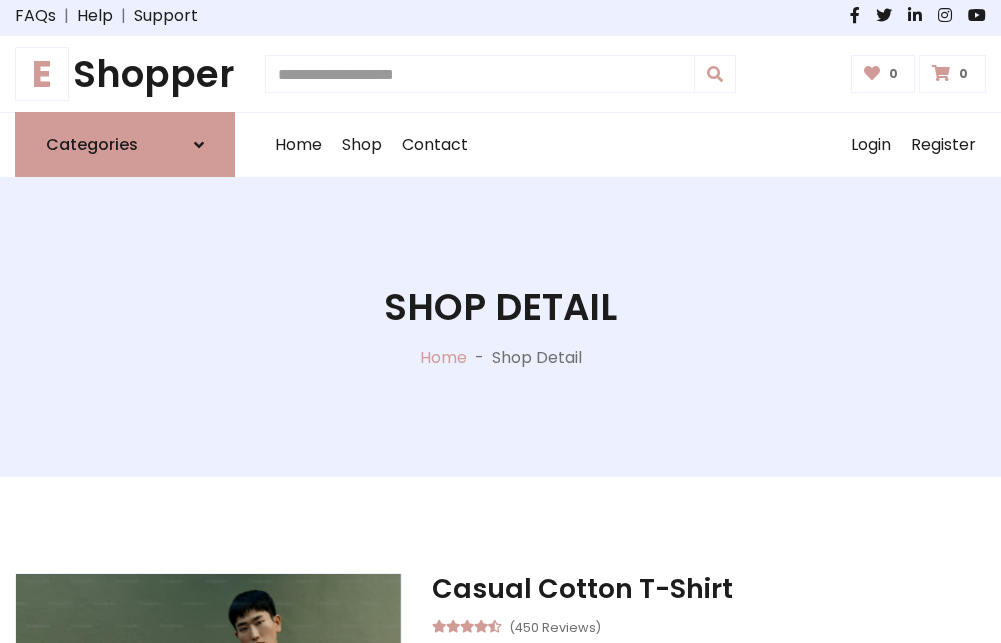 click on "Shop Detail" at bounding box center (500, 307) 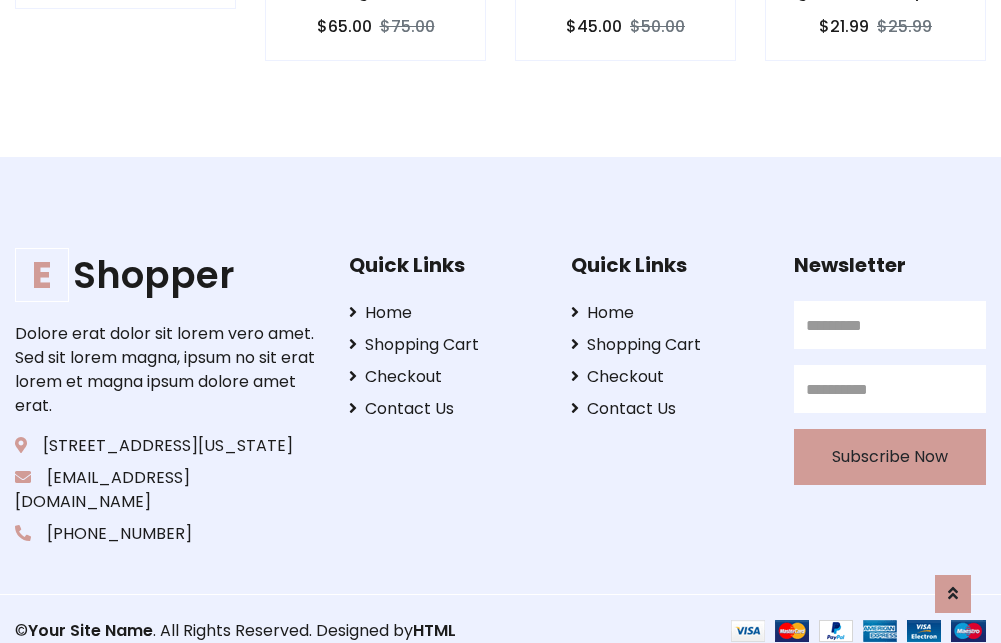 scroll, scrollTop: 0, scrollLeft: 0, axis: both 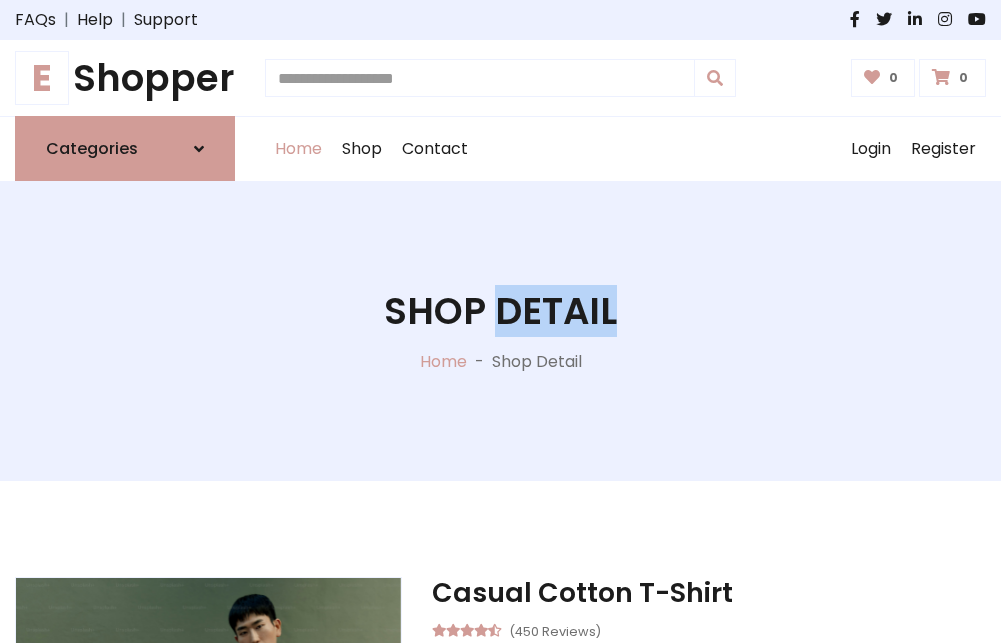 click on "Home" at bounding box center [298, 149] 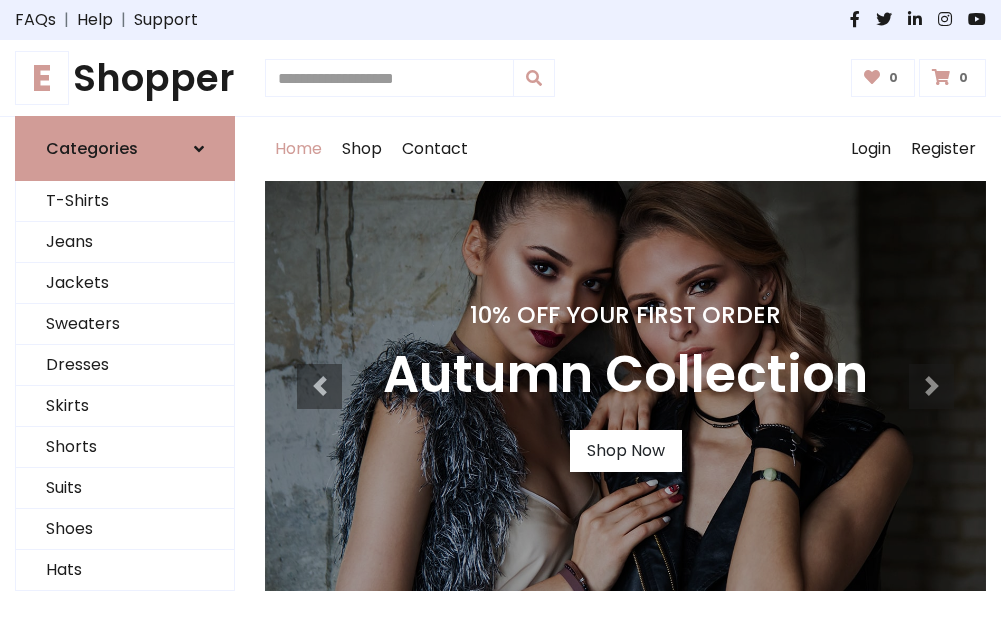scroll, scrollTop: 1633, scrollLeft: 0, axis: vertical 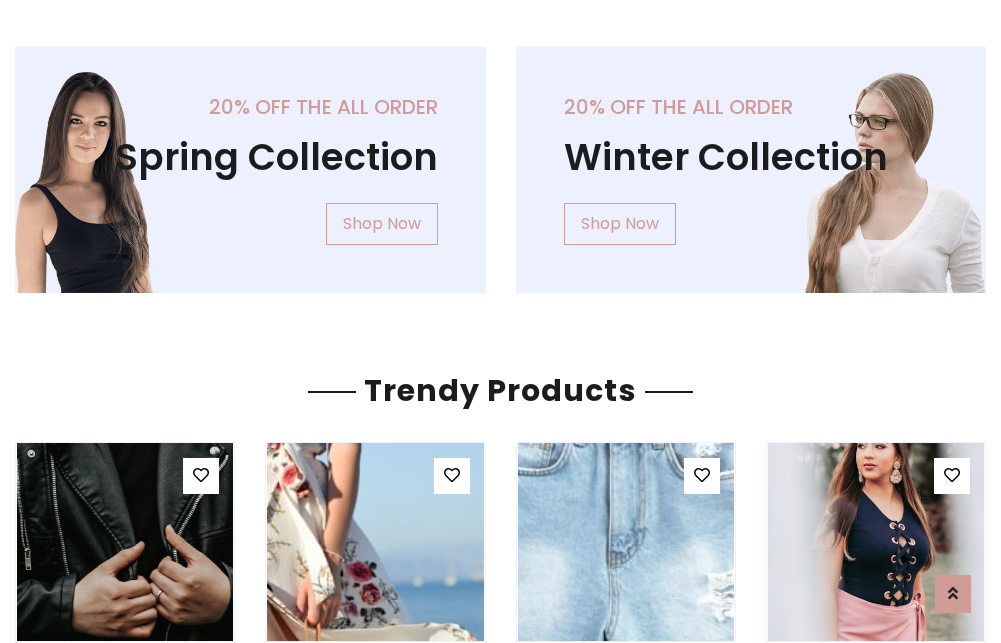 click on "Your Site Name" at bounding box center [120, 3185] 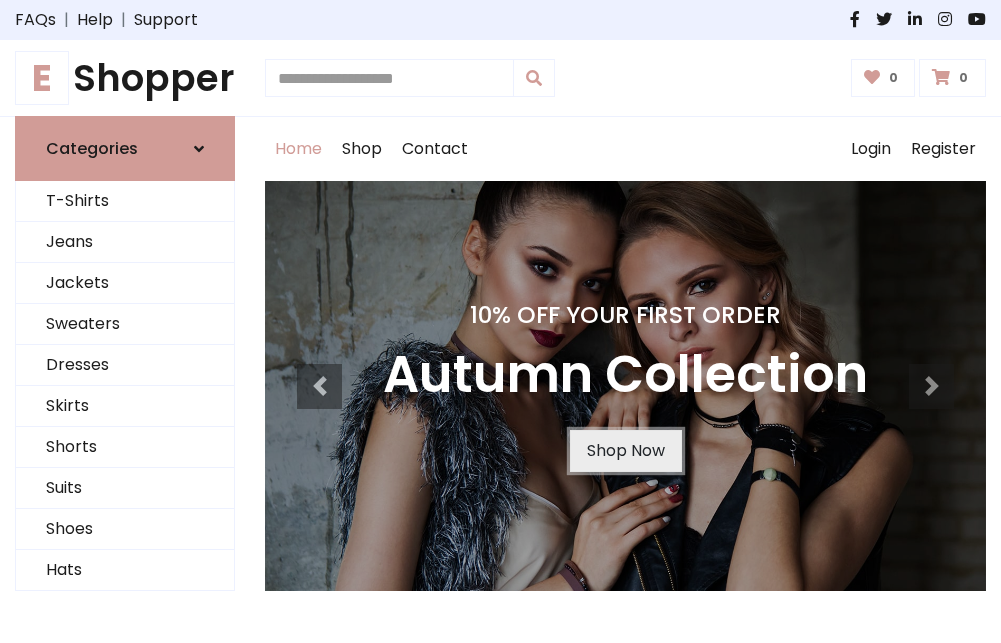 click on "Shop Now" at bounding box center [626, 451] 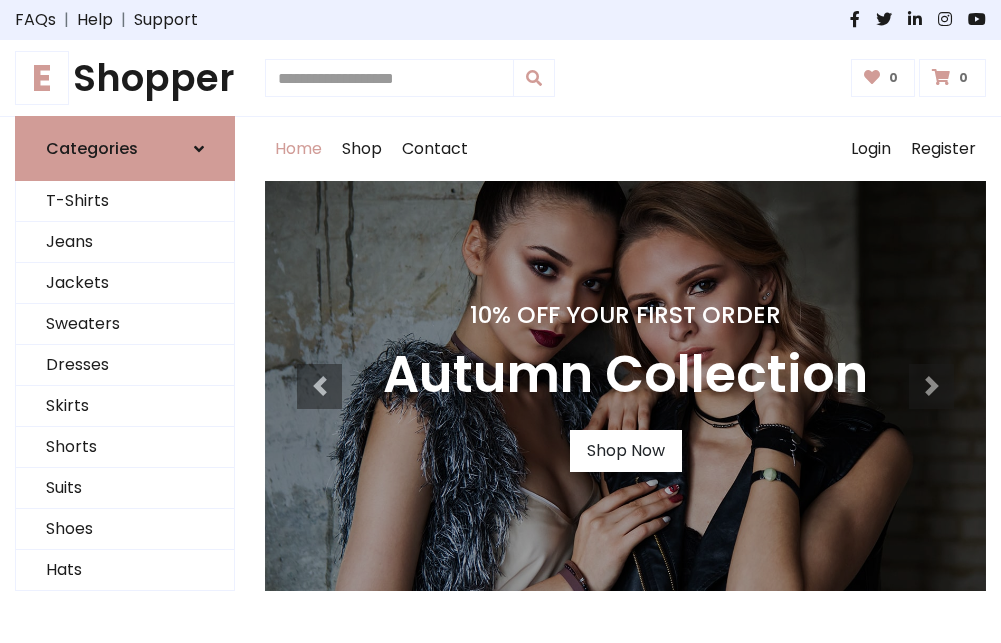 scroll, scrollTop: 0, scrollLeft: 0, axis: both 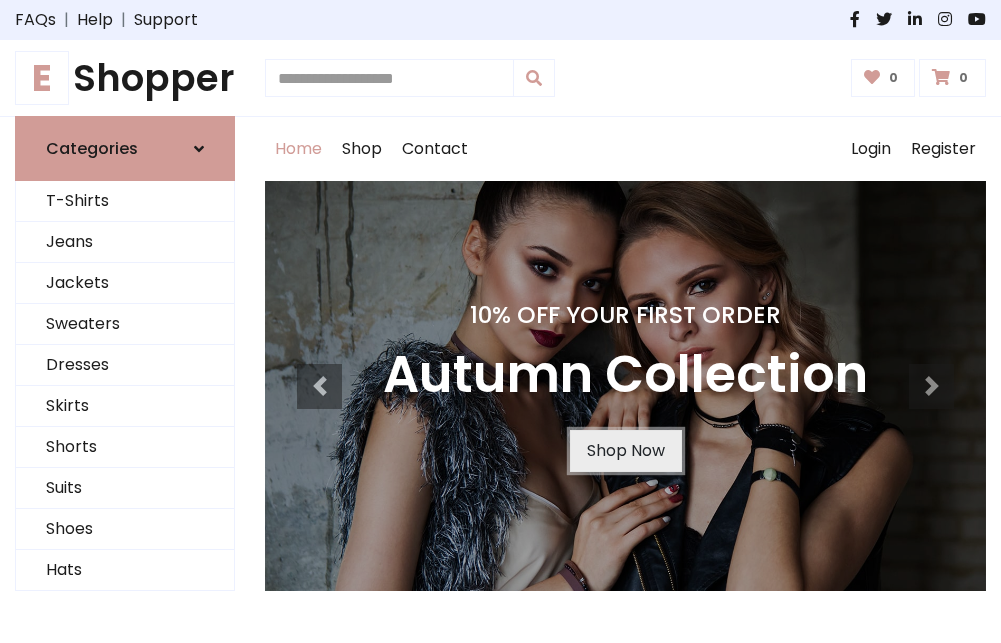 click on "Shop Now" at bounding box center [626, 451] 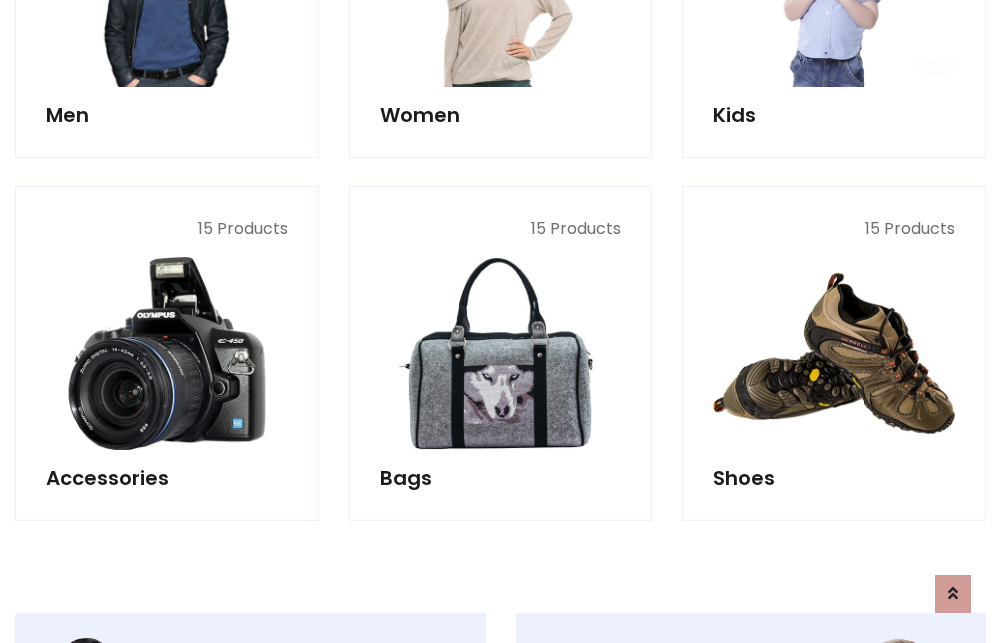scroll, scrollTop: 1994, scrollLeft: 0, axis: vertical 